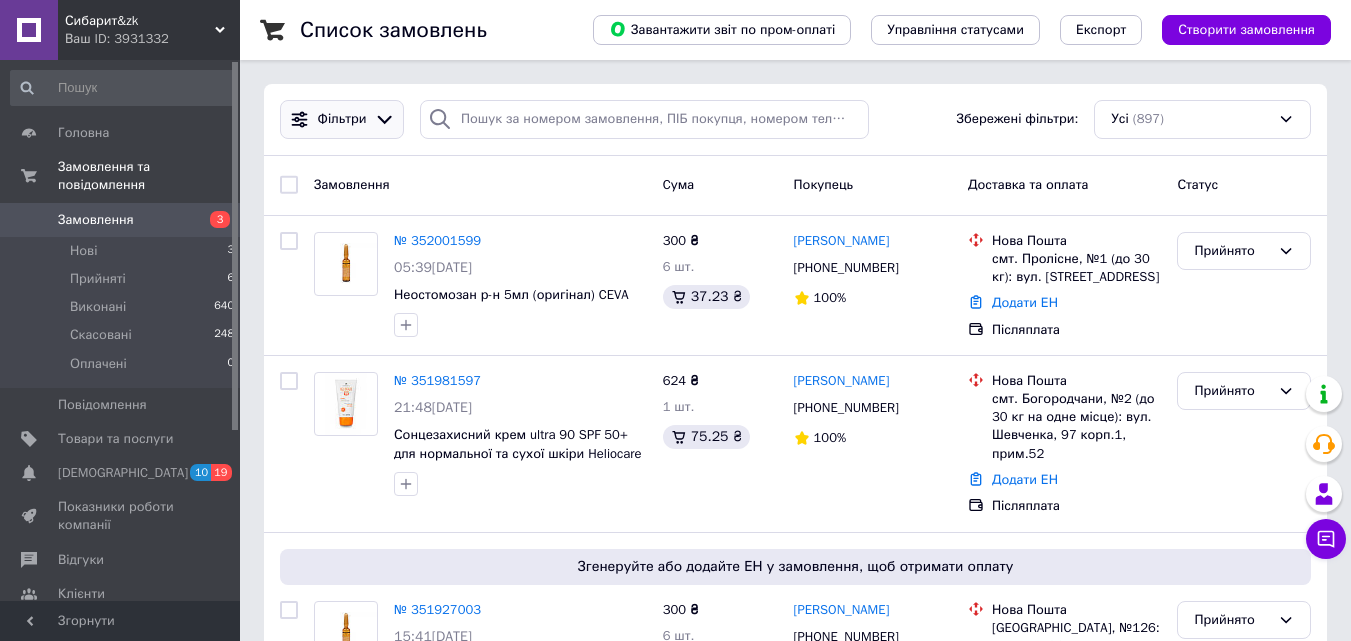 scroll, scrollTop: 0, scrollLeft: 0, axis: both 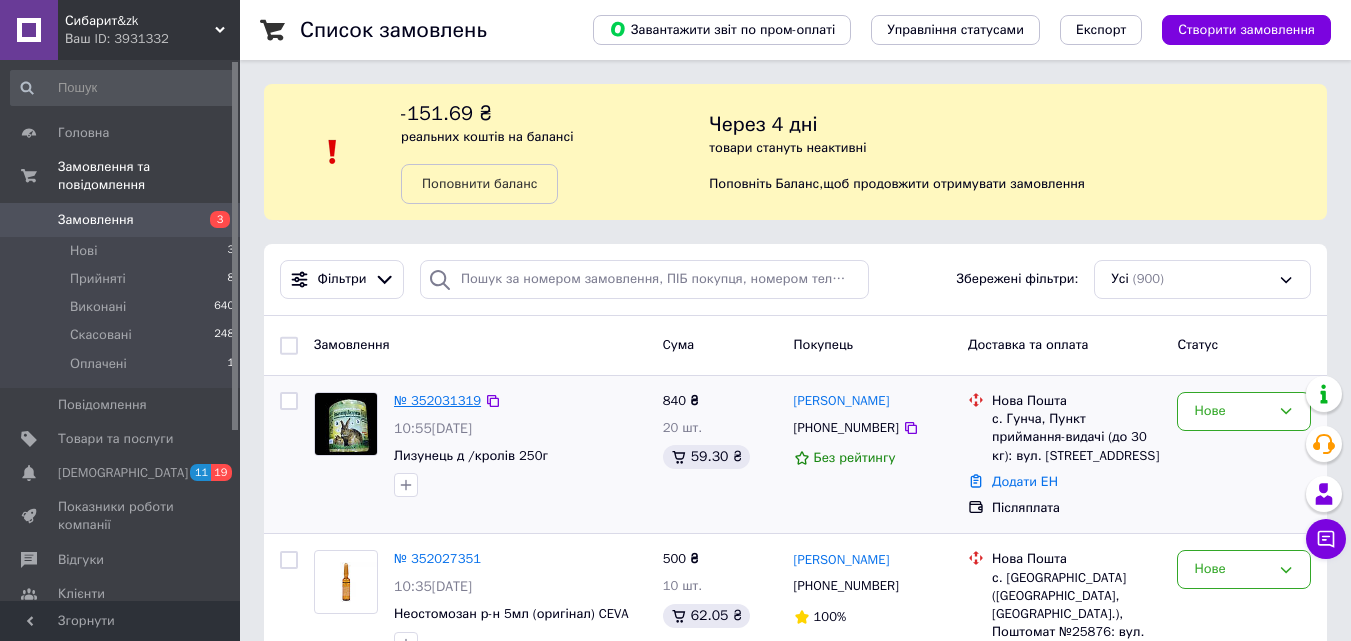 click on "№ 352031319" at bounding box center [437, 400] 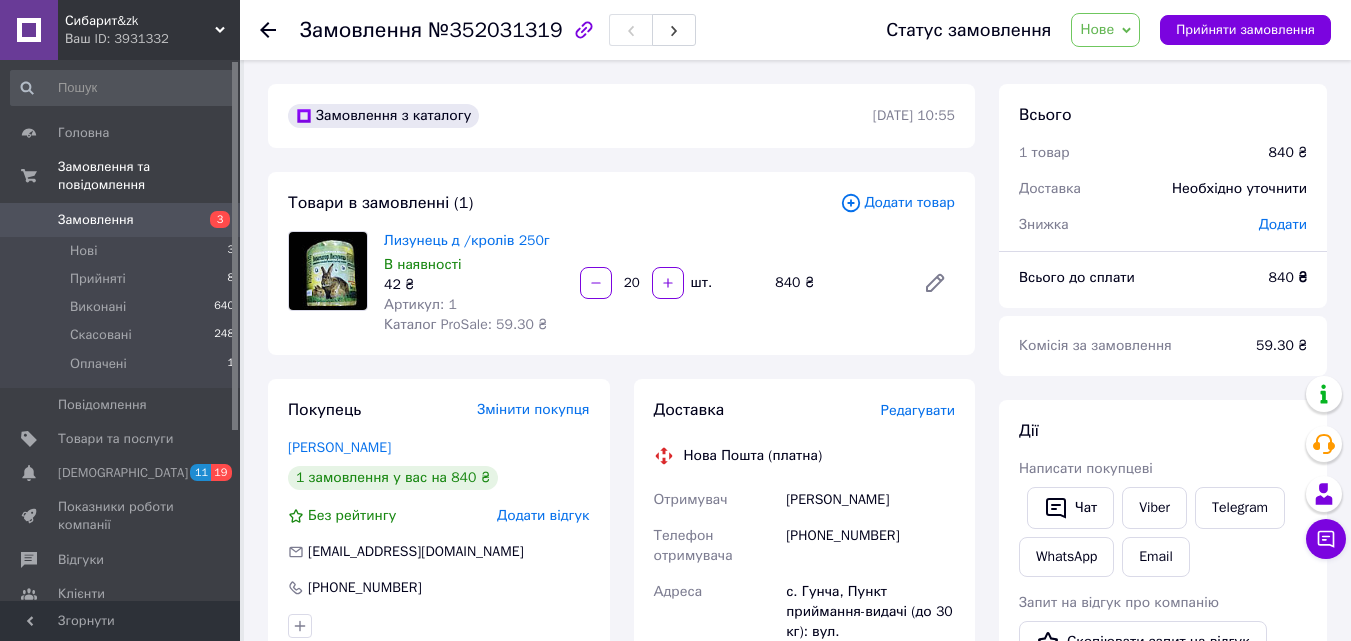 click 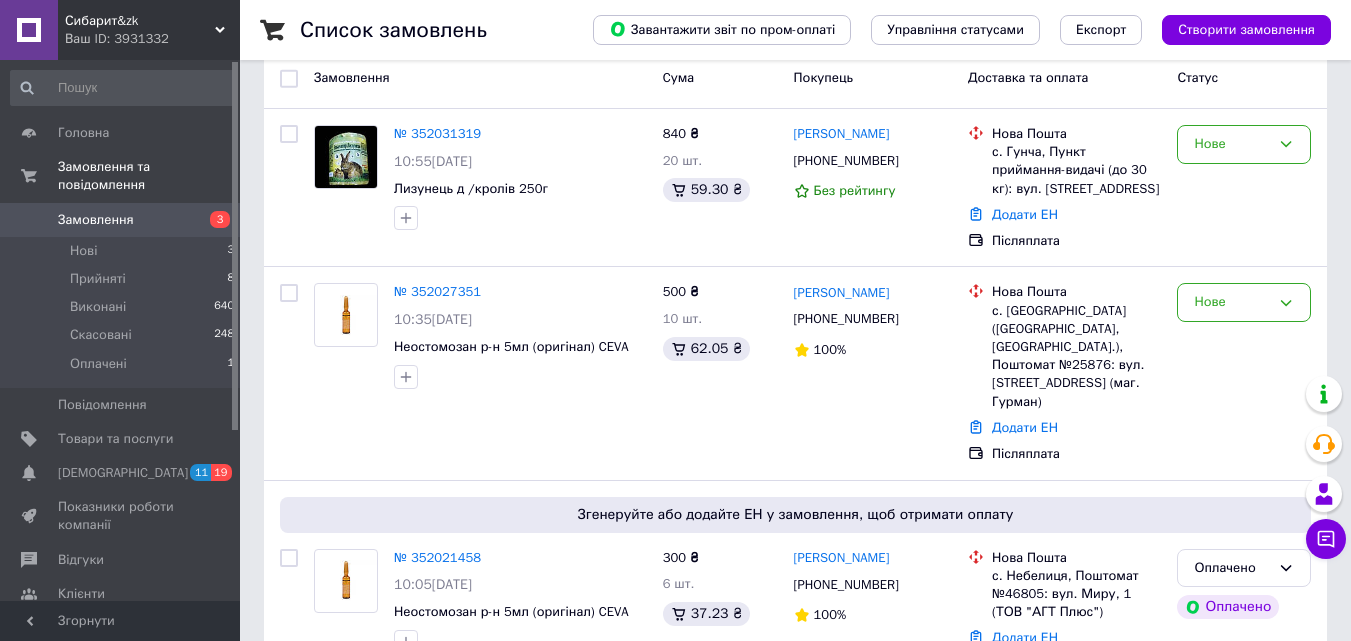 scroll, scrollTop: 300, scrollLeft: 0, axis: vertical 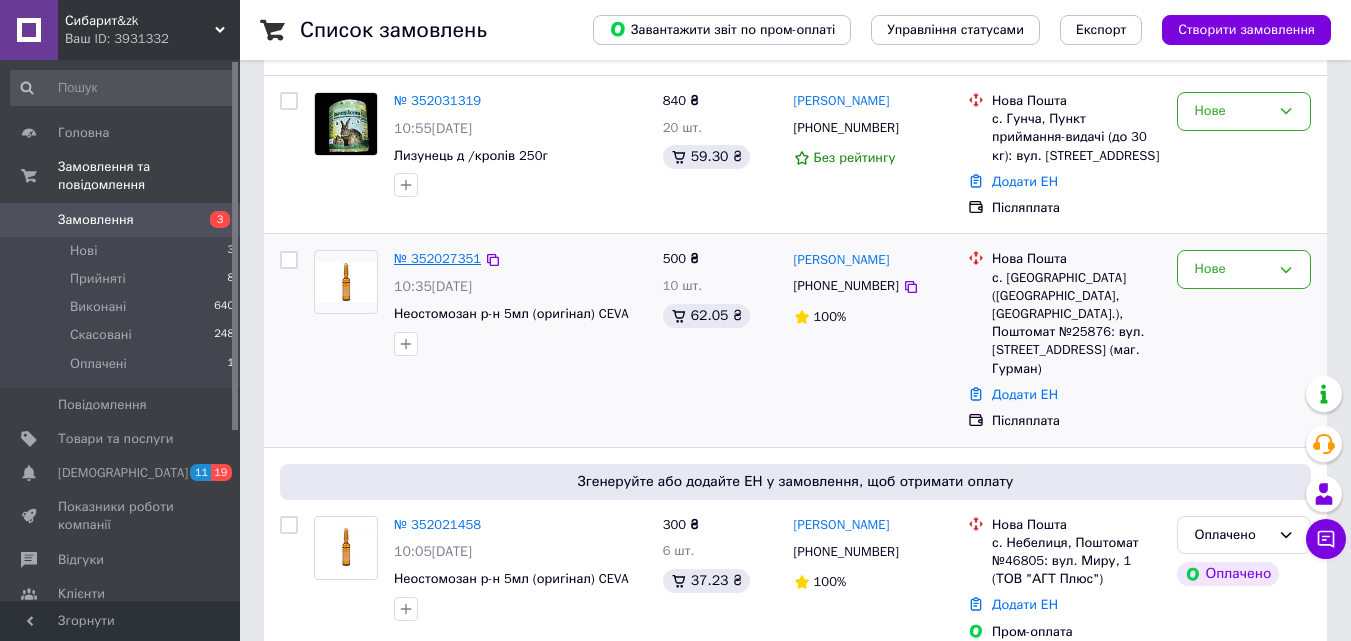 click on "№ 352027351" at bounding box center [437, 258] 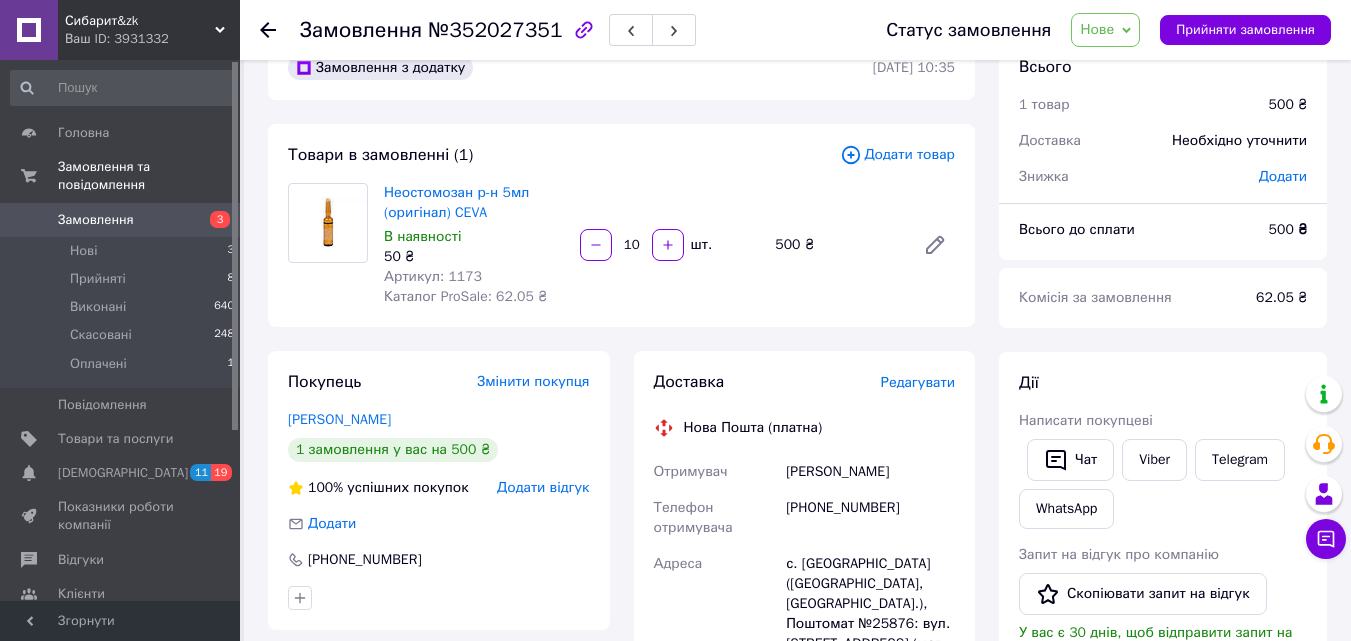scroll, scrollTop: 0, scrollLeft: 0, axis: both 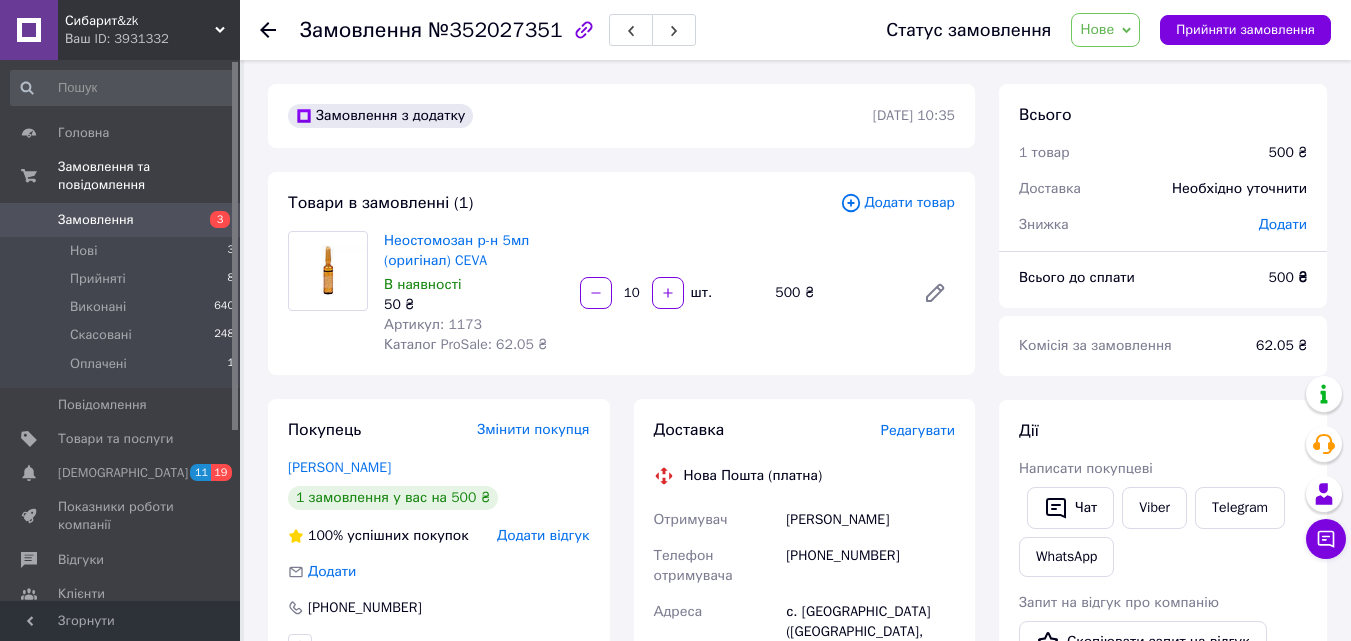 click 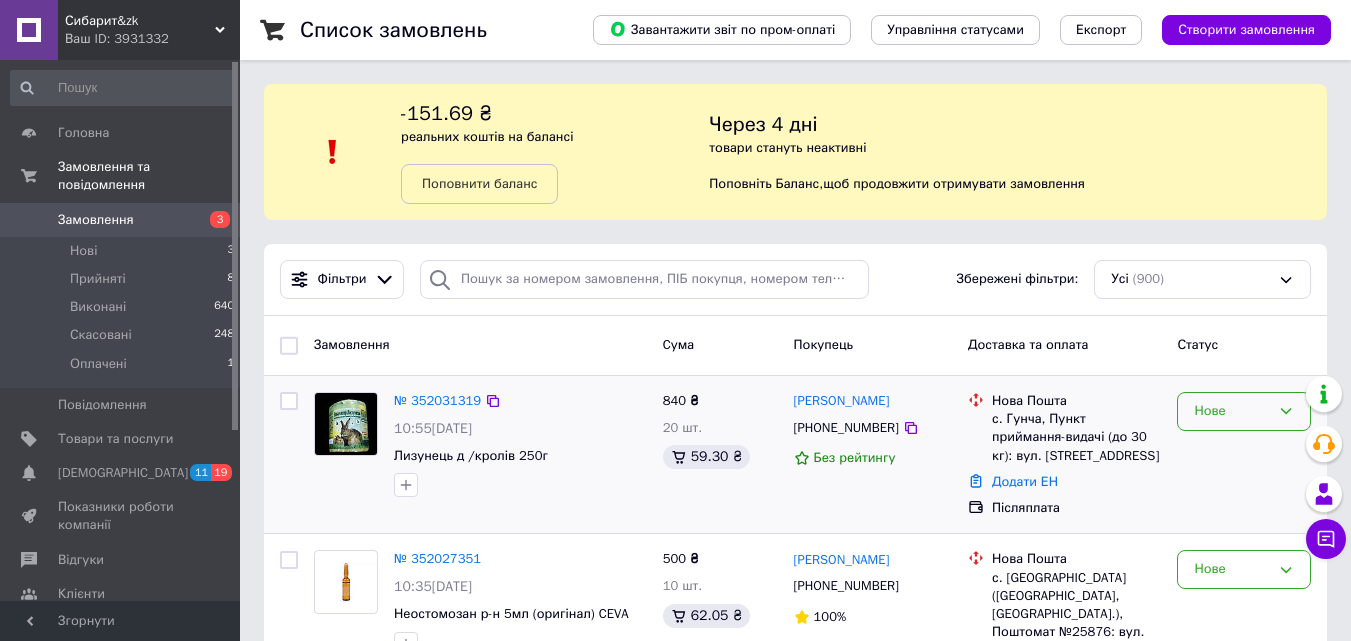 click on "Нове" at bounding box center [1244, 411] 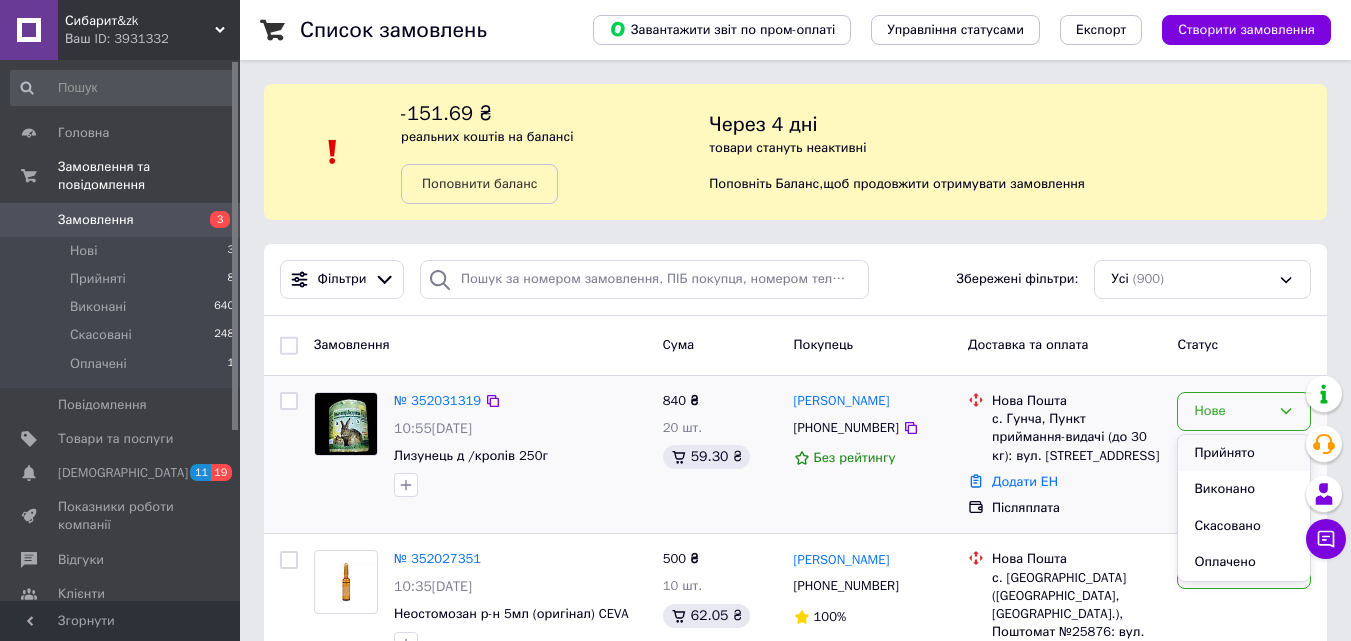 click on "Прийнято" at bounding box center (1244, 453) 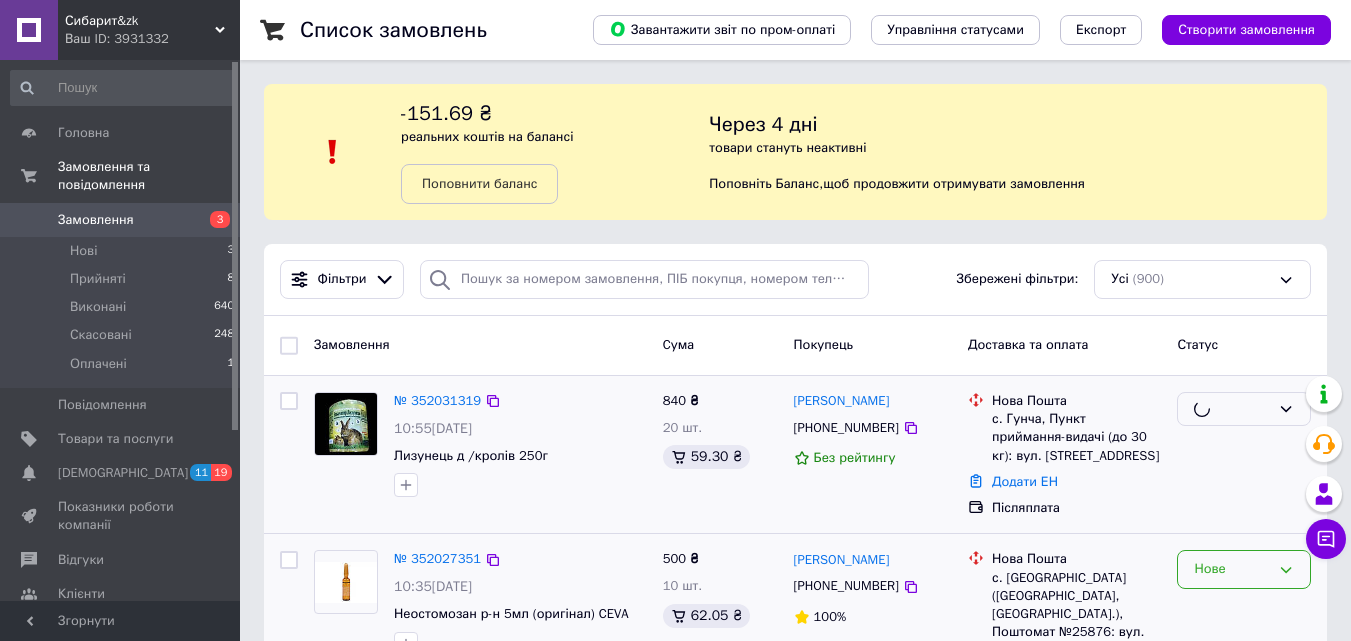click on "Нове" at bounding box center [1244, 569] 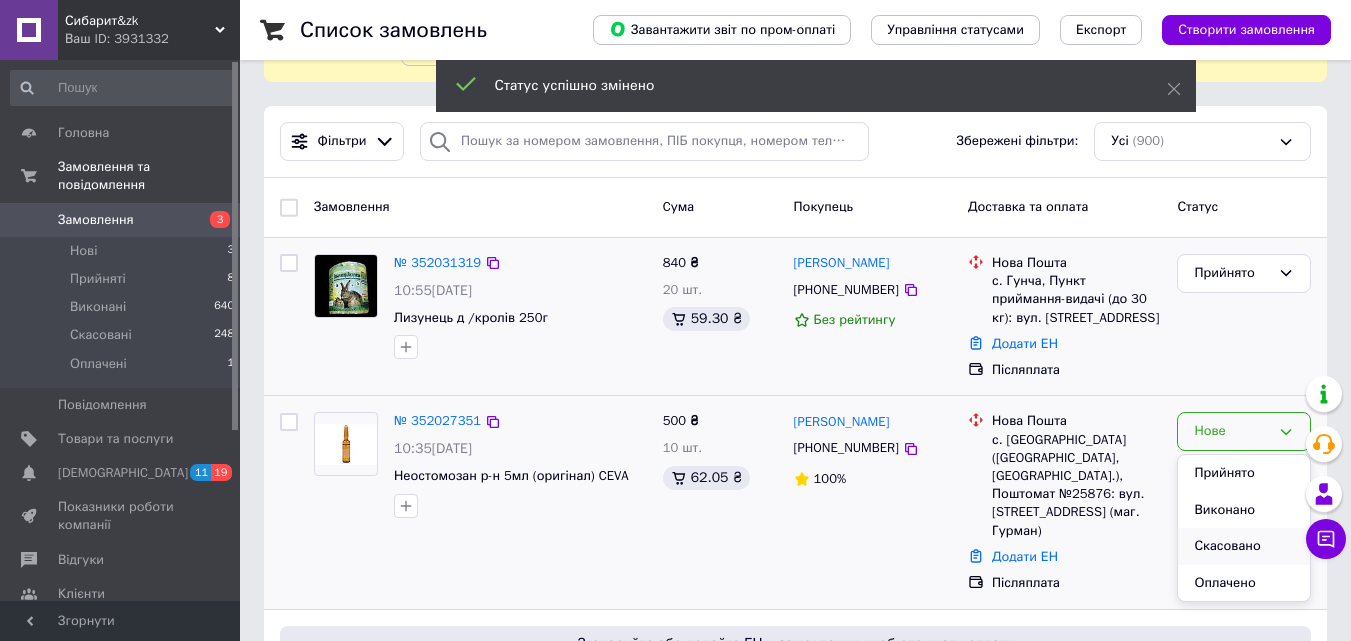 scroll, scrollTop: 200, scrollLeft: 0, axis: vertical 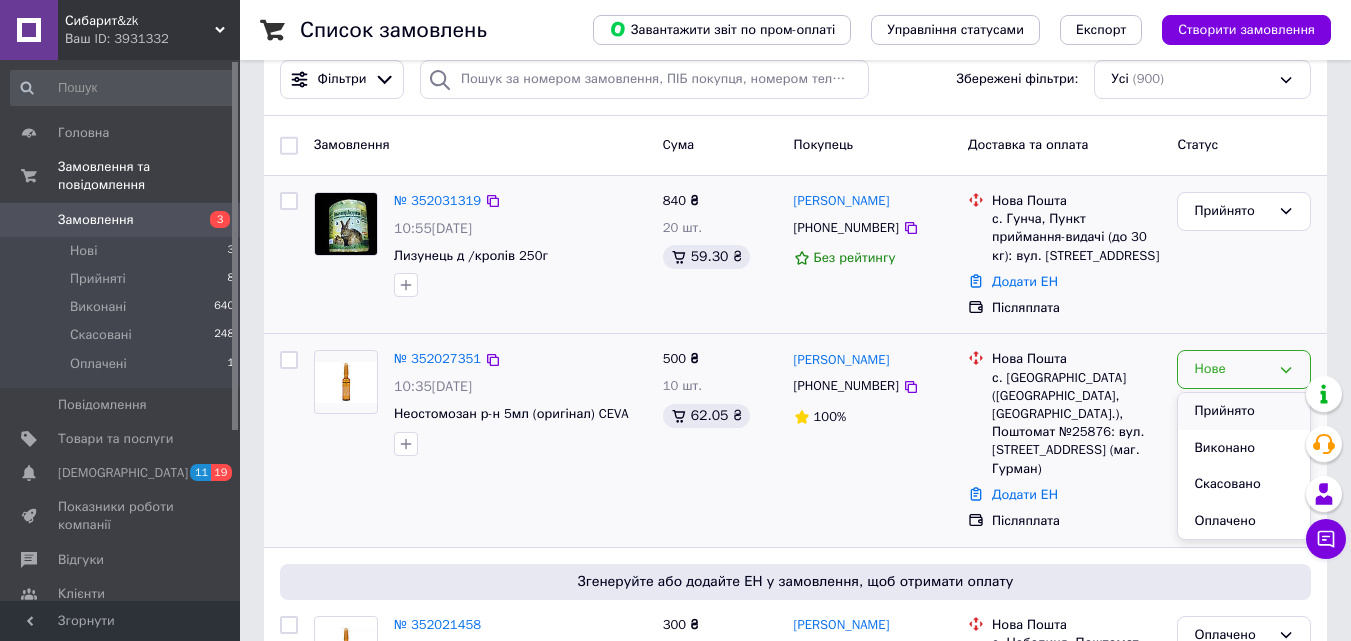click on "Прийнято" at bounding box center [1244, 411] 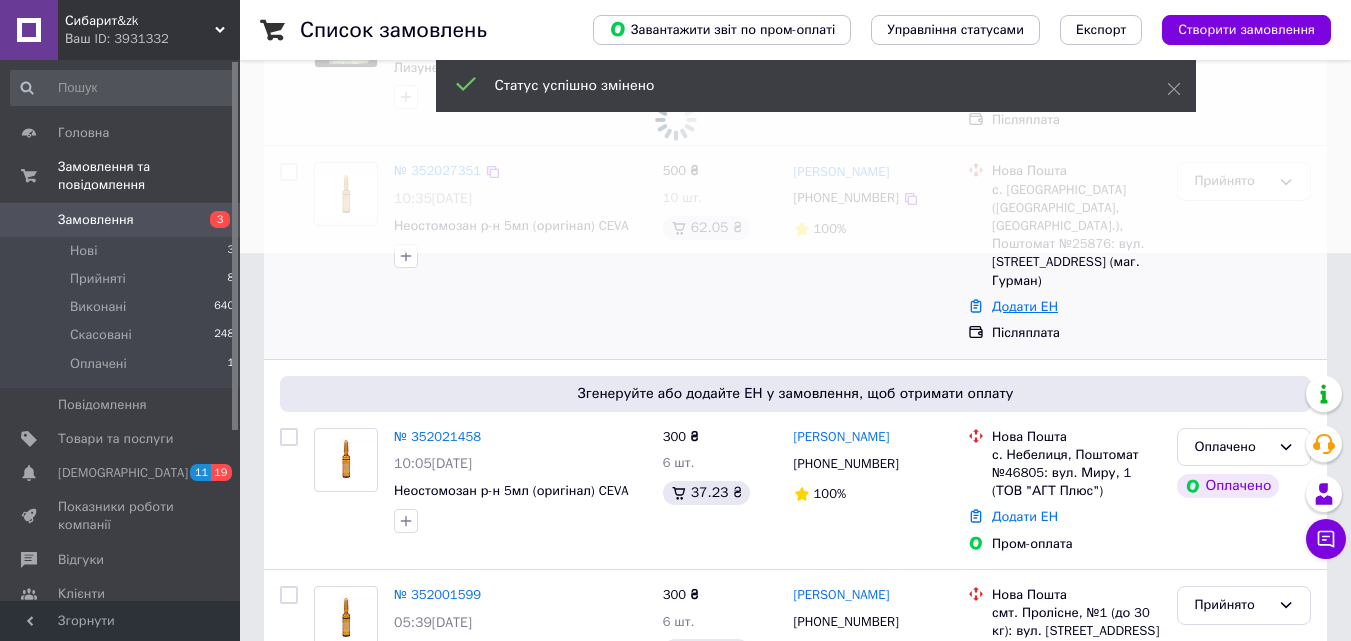 scroll, scrollTop: 400, scrollLeft: 0, axis: vertical 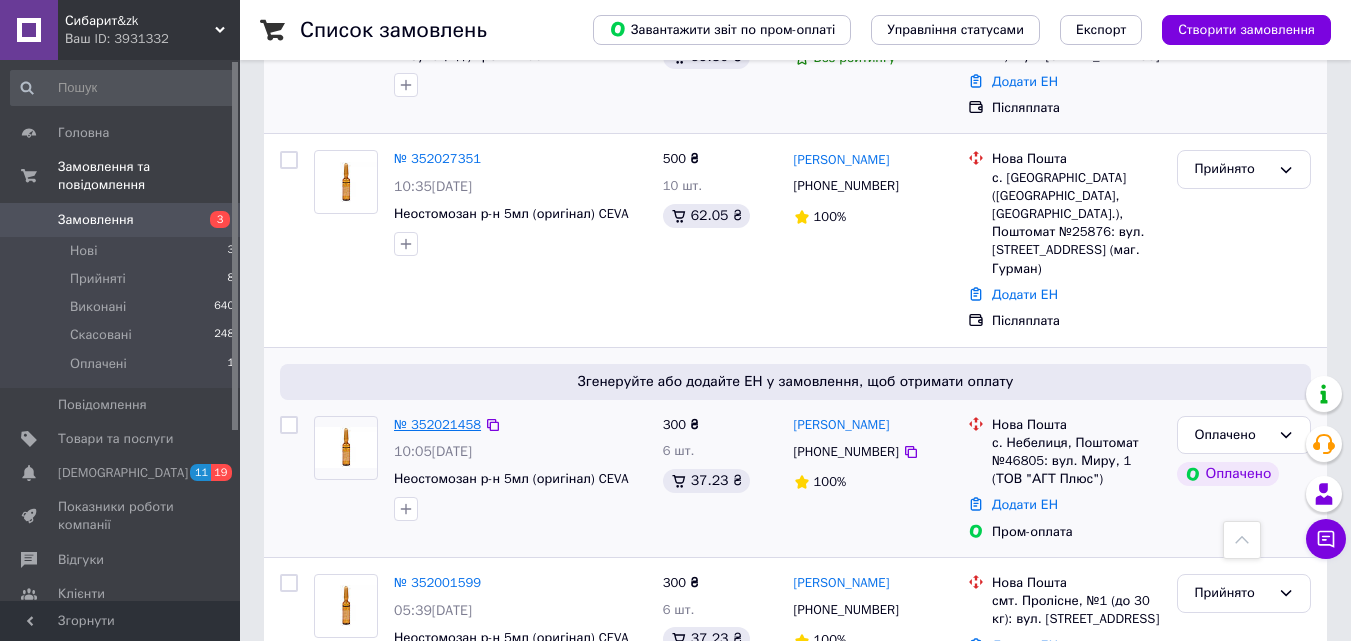 click on "№ 352021458" at bounding box center (437, 424) 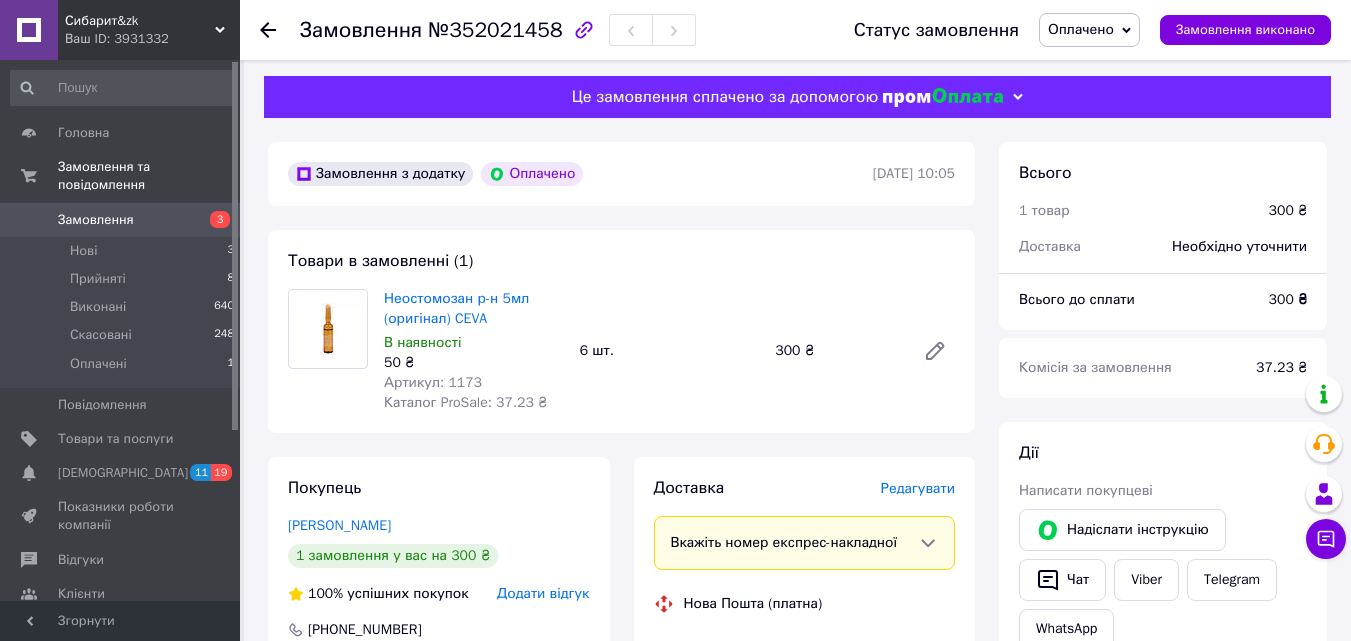scroll, scrollTop: 0, scrollLeft: 0, axis: both 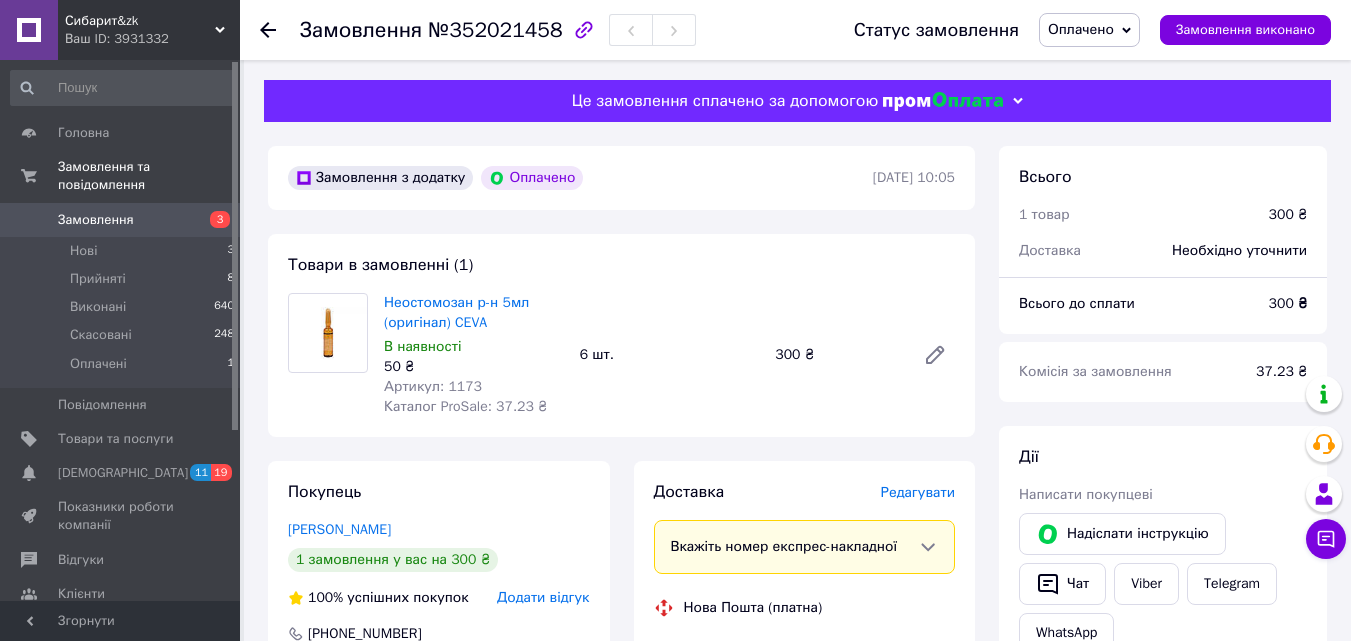 click 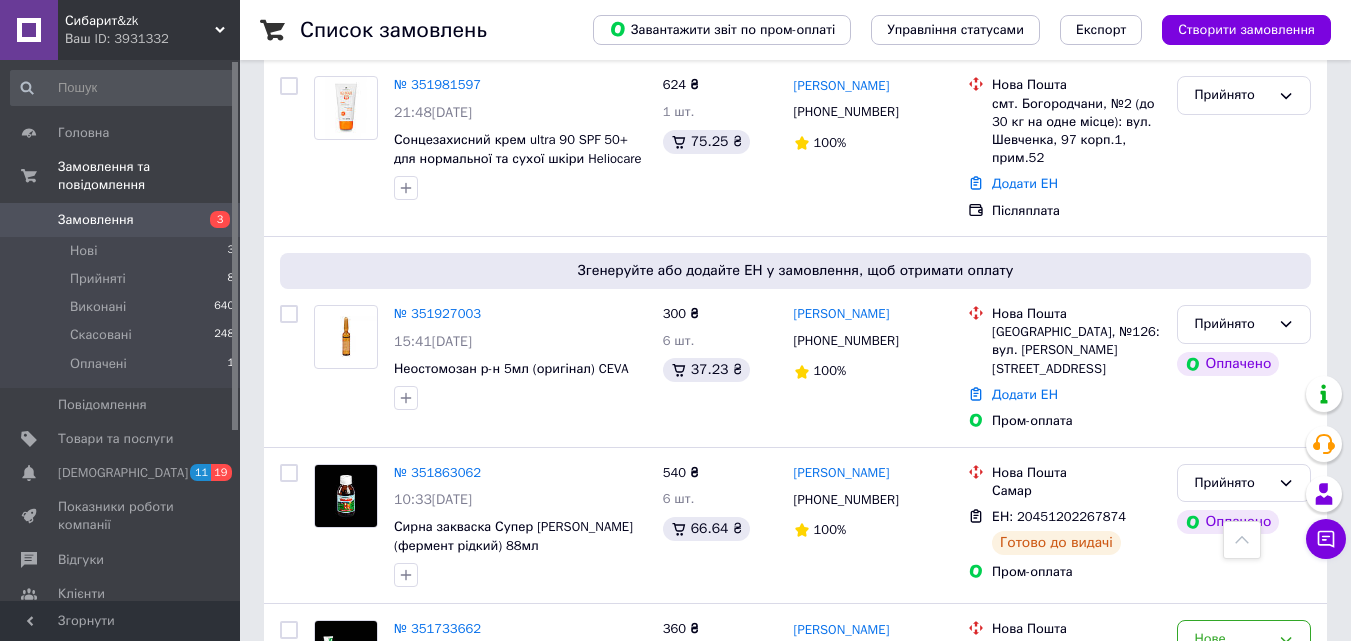 scroll, scrollTop: 1000, scrollLeft: 0, axis: vertical 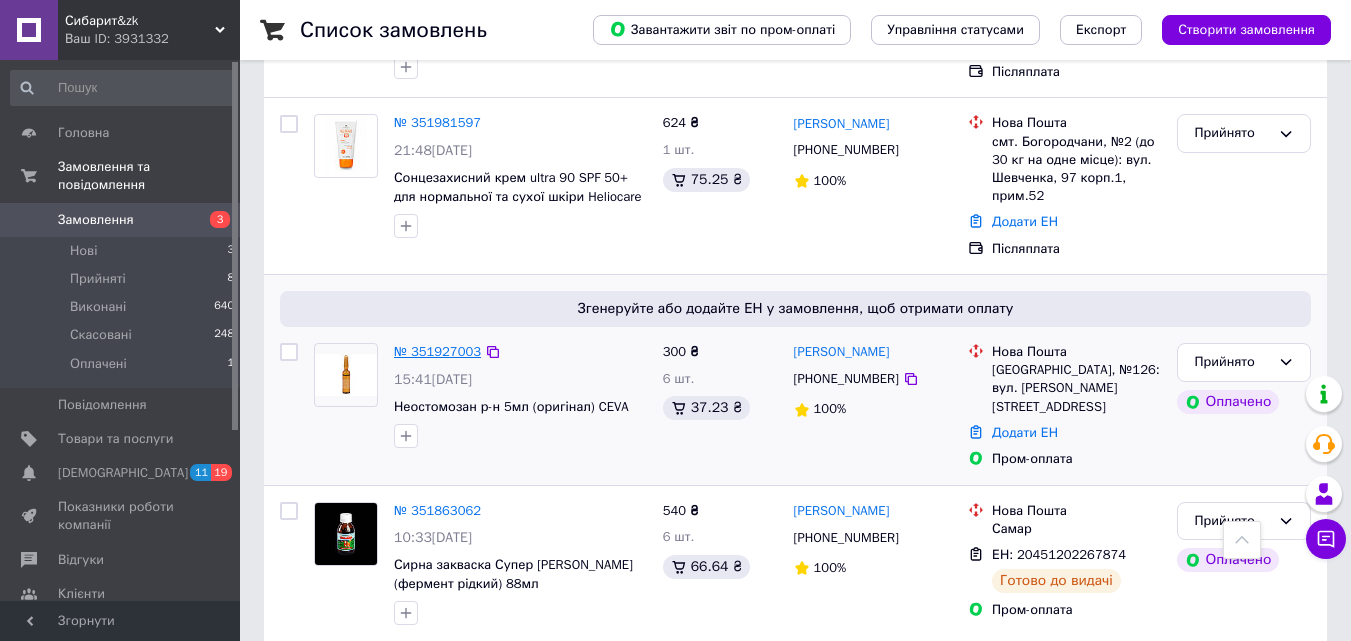 click on "№ 351927003" at bounding box center (437, 351) 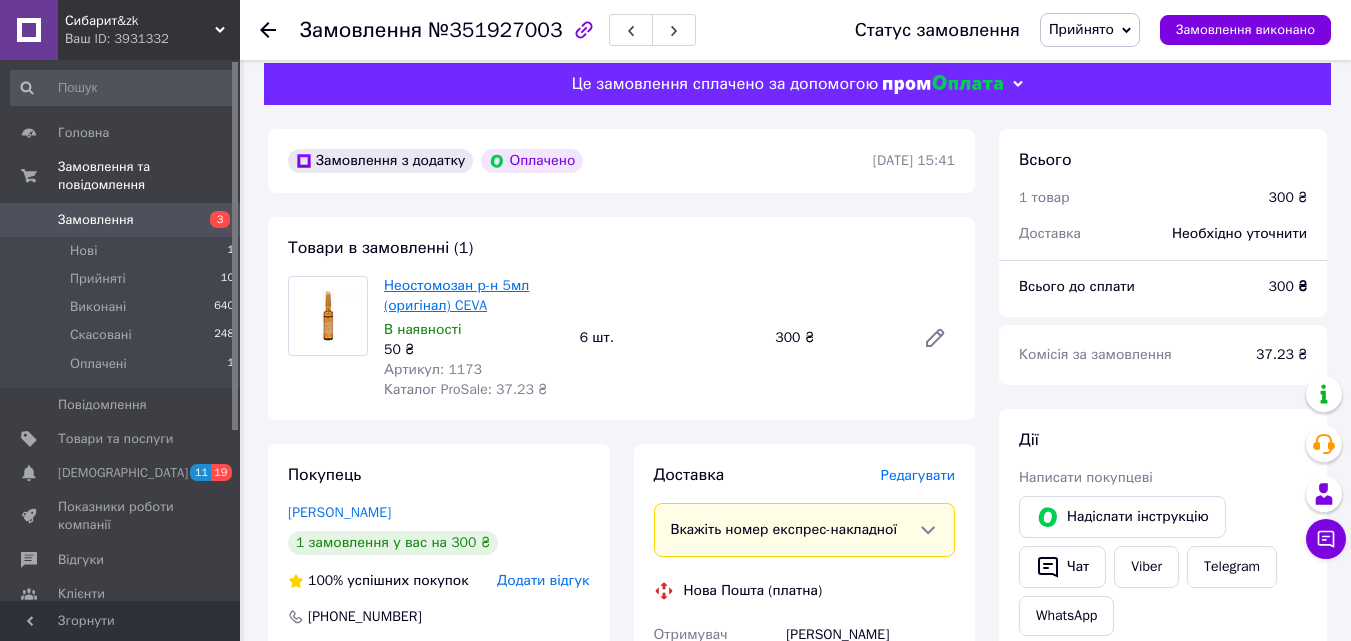 scroll, scrollTop: 0, scrollLeft: 0, axis: both 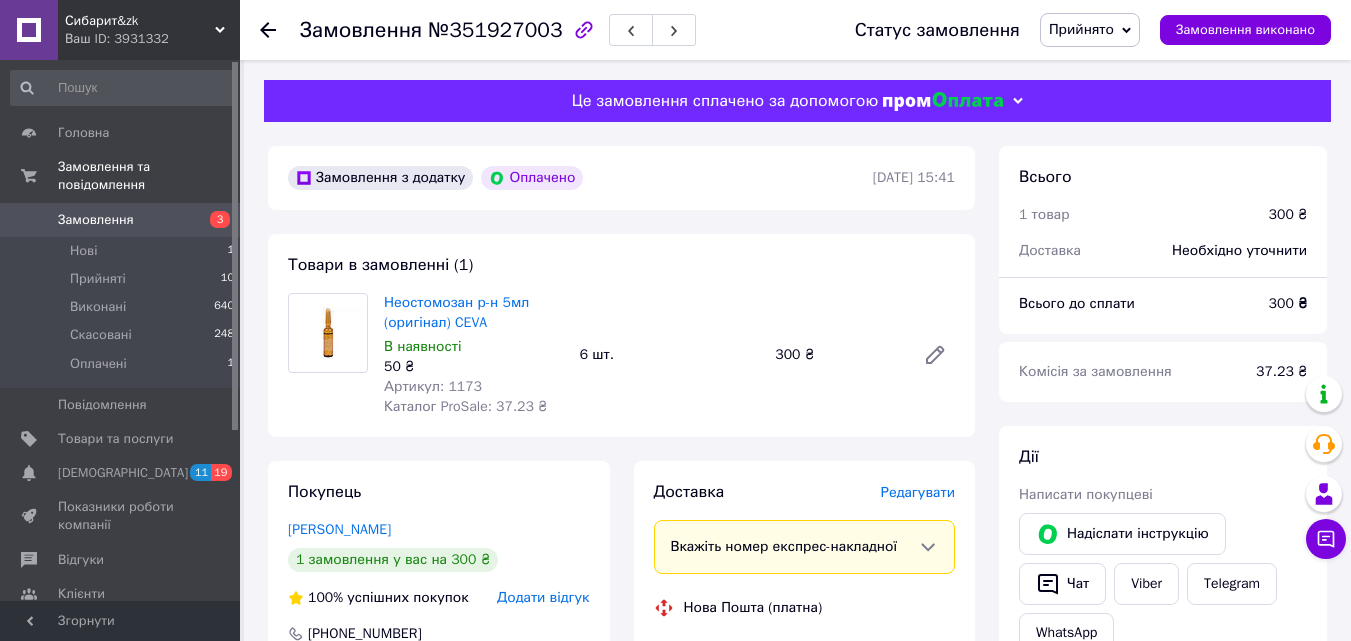 click 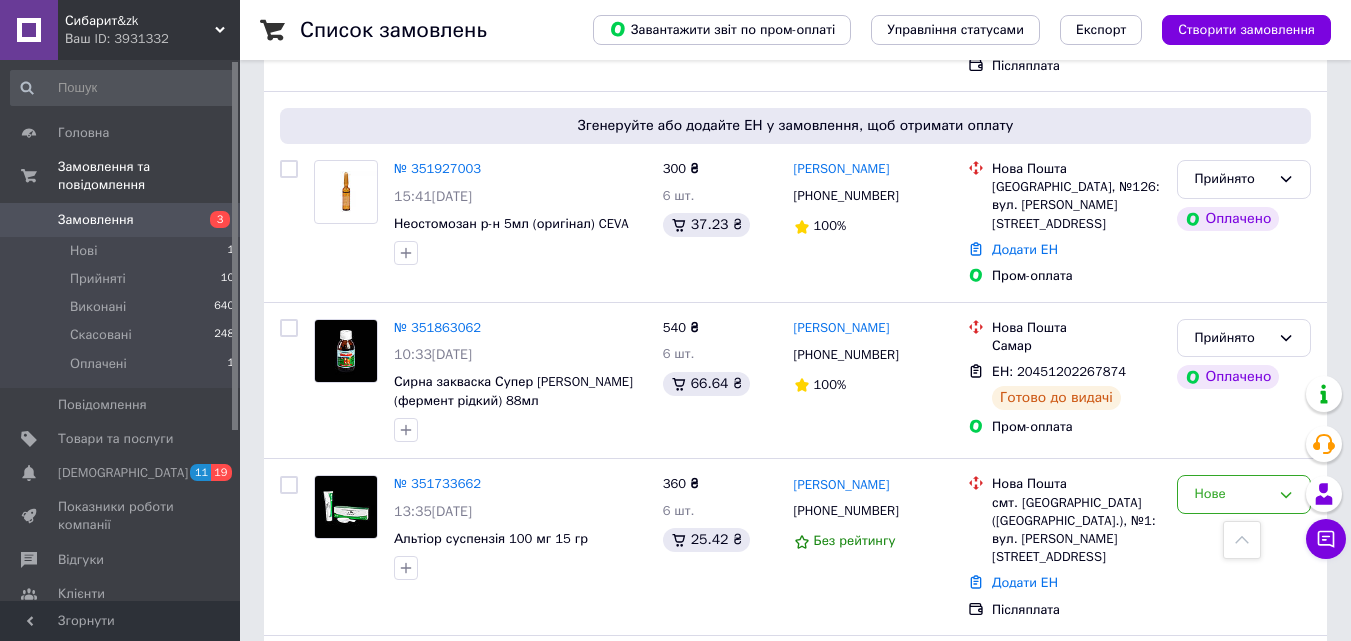 scroll, scrollTop: 1200, scrollLeft: 0, axis: vertical 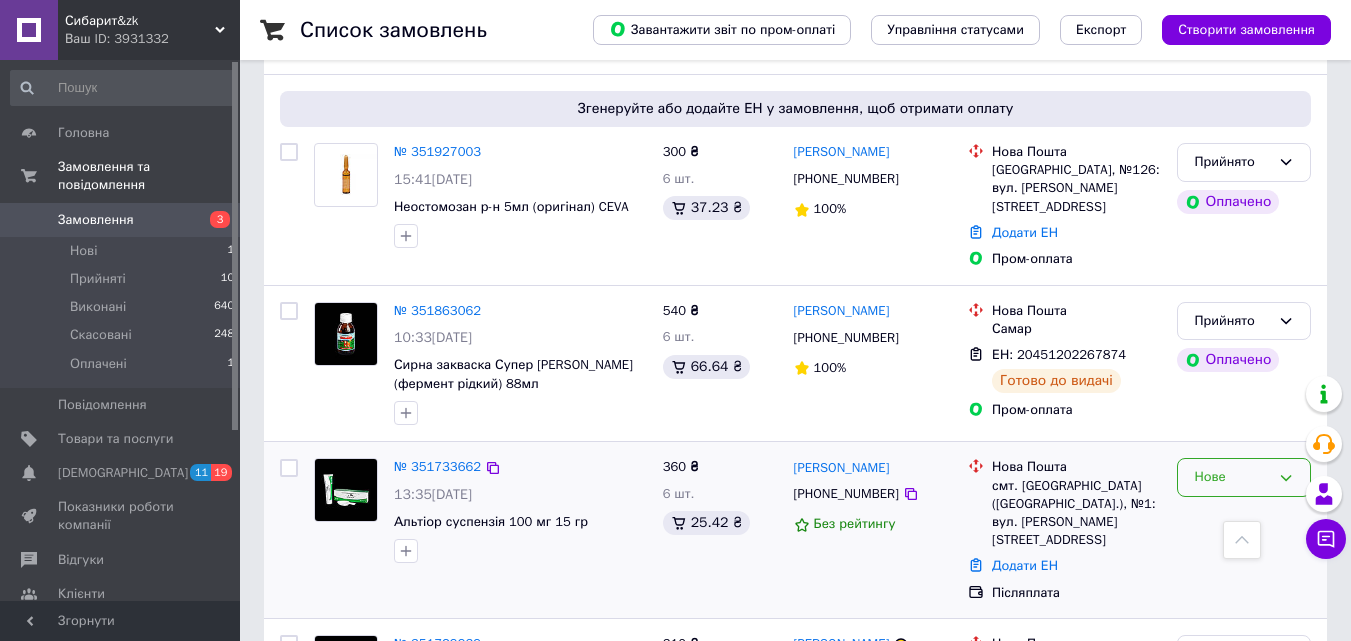 click on "Нове" at bounding box center [1244, 477] 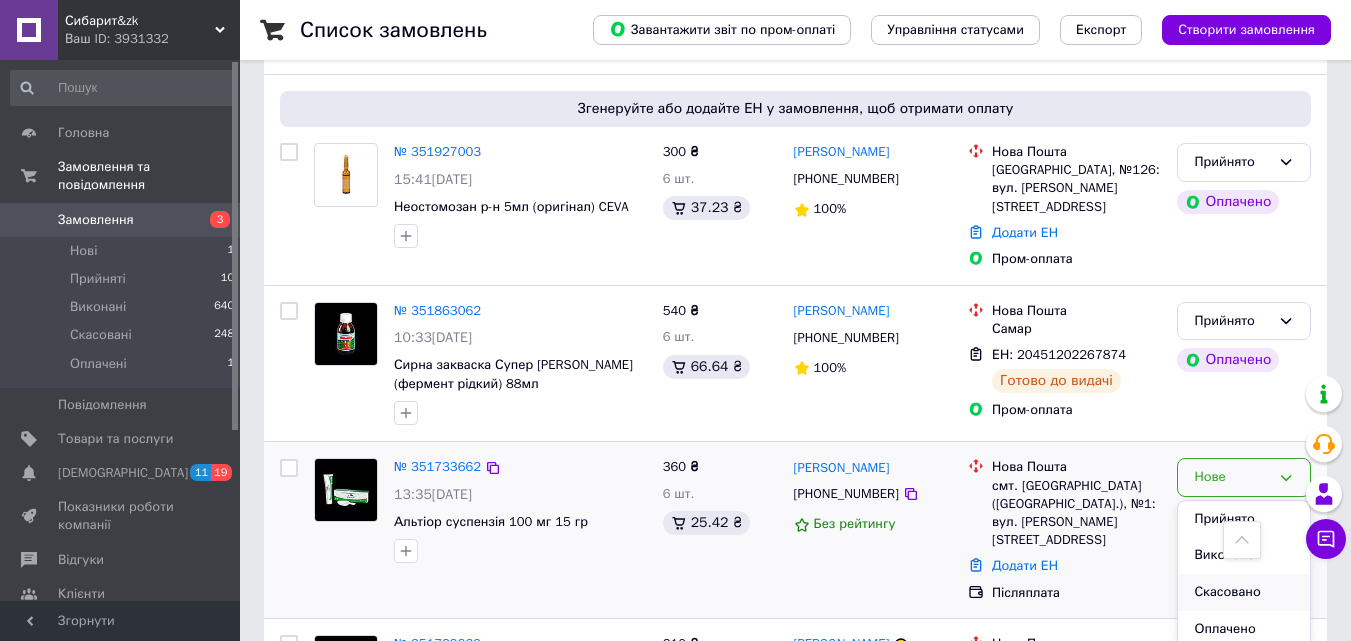 click on "Скасовано" at bounding box center [1244, 592] 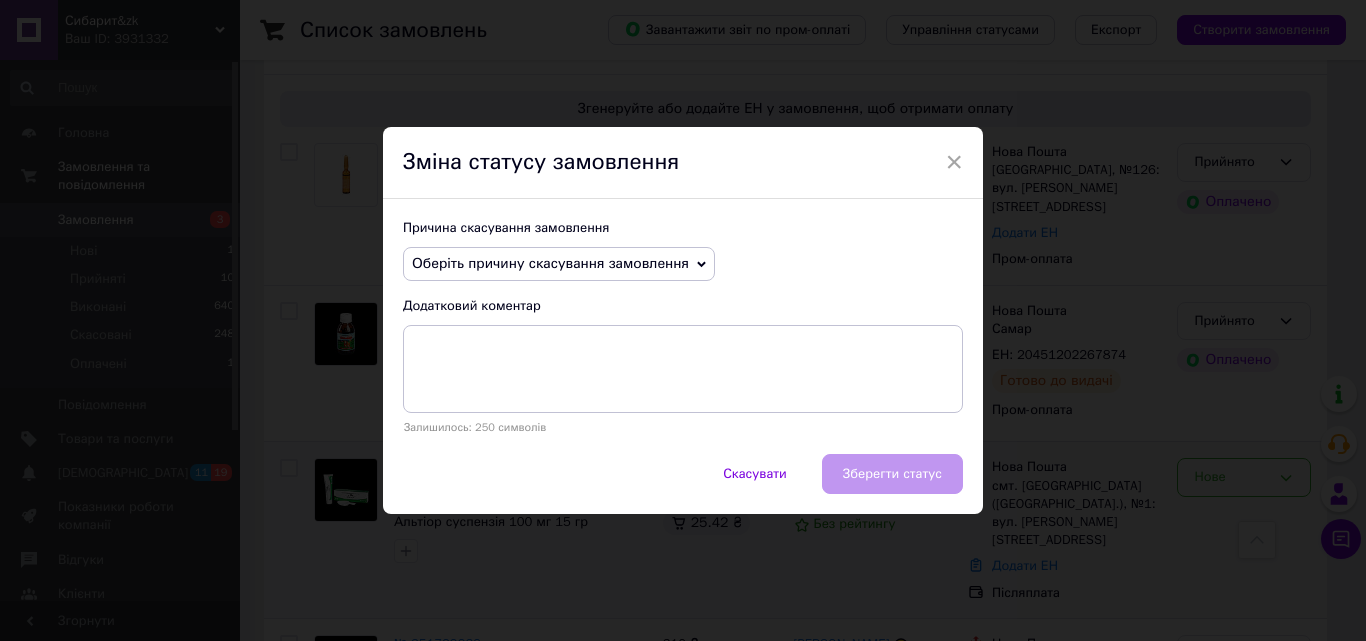 click 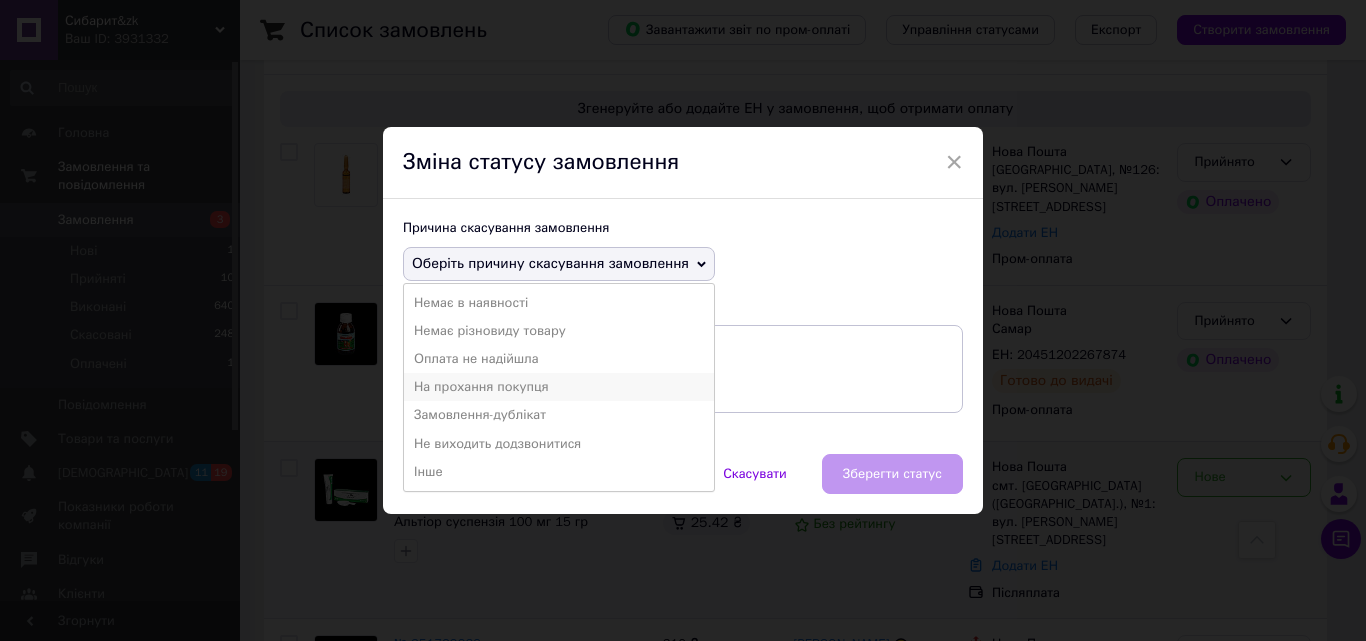 click on "На прохання покупця" at bounding box center [559, 387] 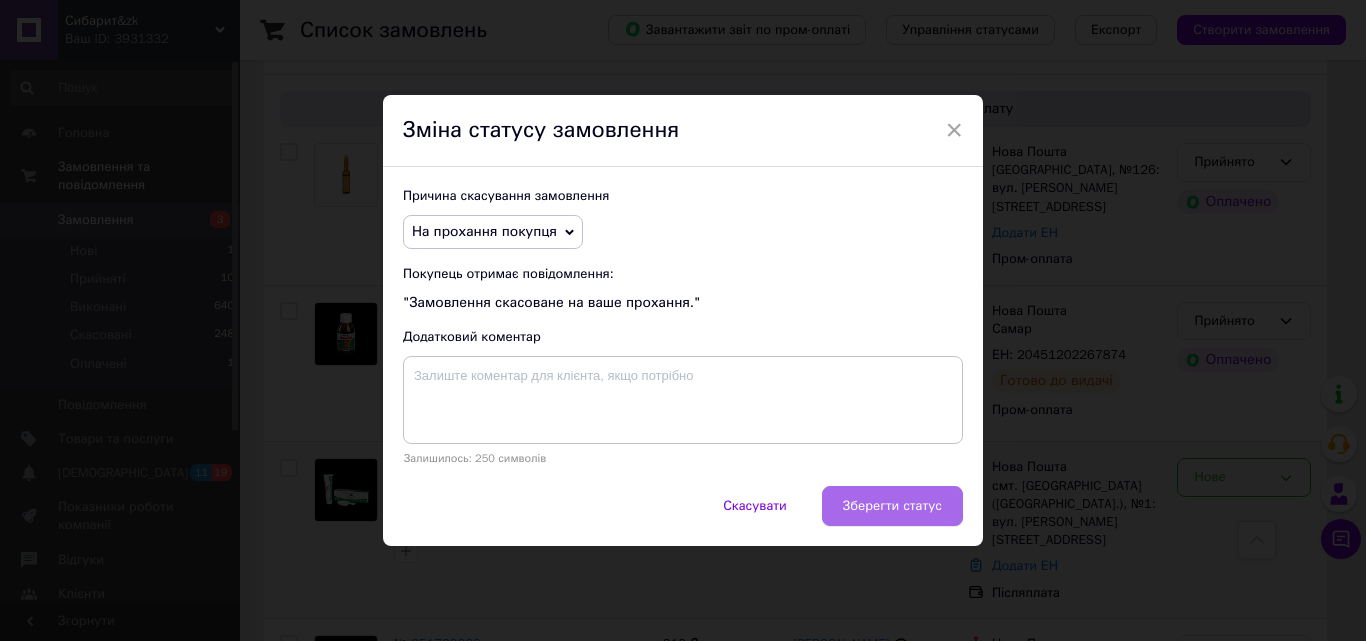 click on "Зберегти статус" at bounding box center [892, 506] 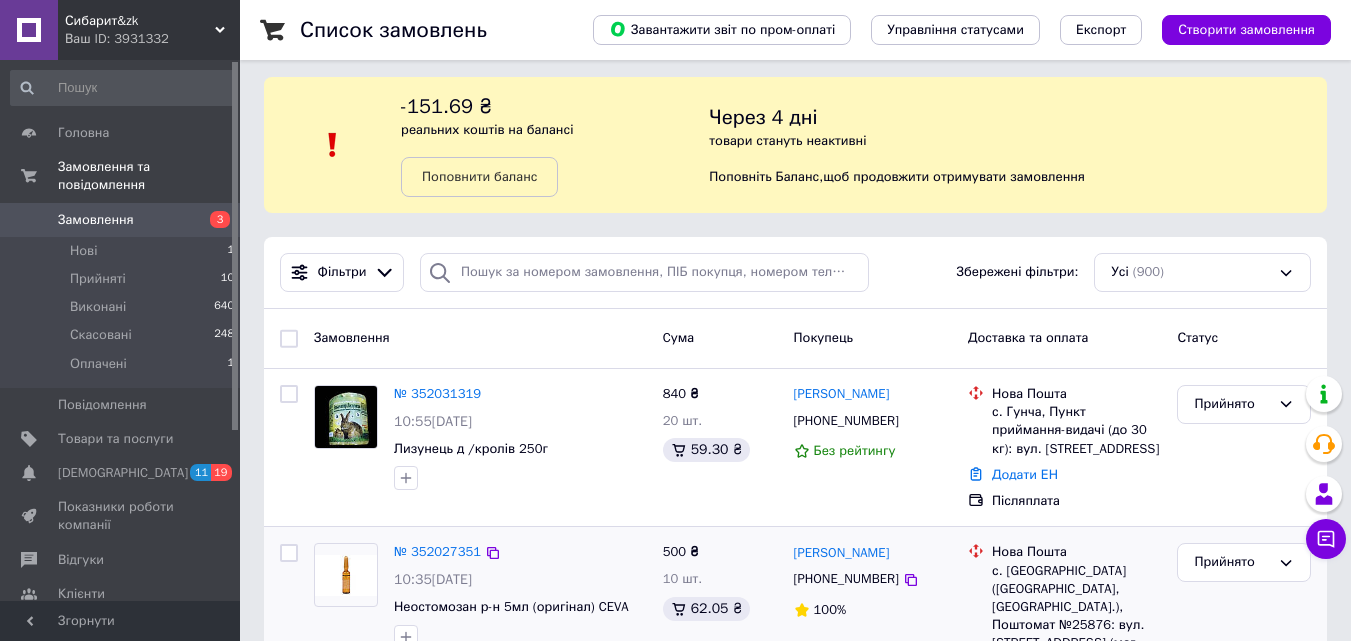 scroll, scrollTop: 0, scrollLeft: 0, axis: both 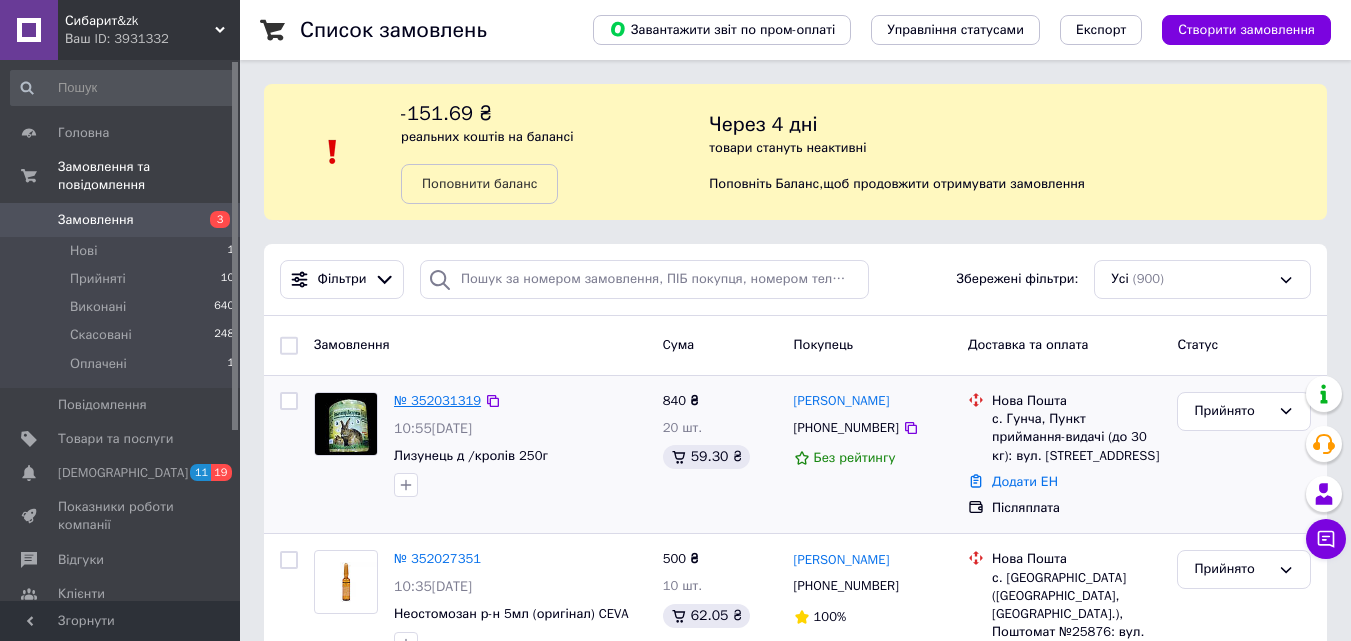 click on "№ 352031319" at bounding box center (437, 400) 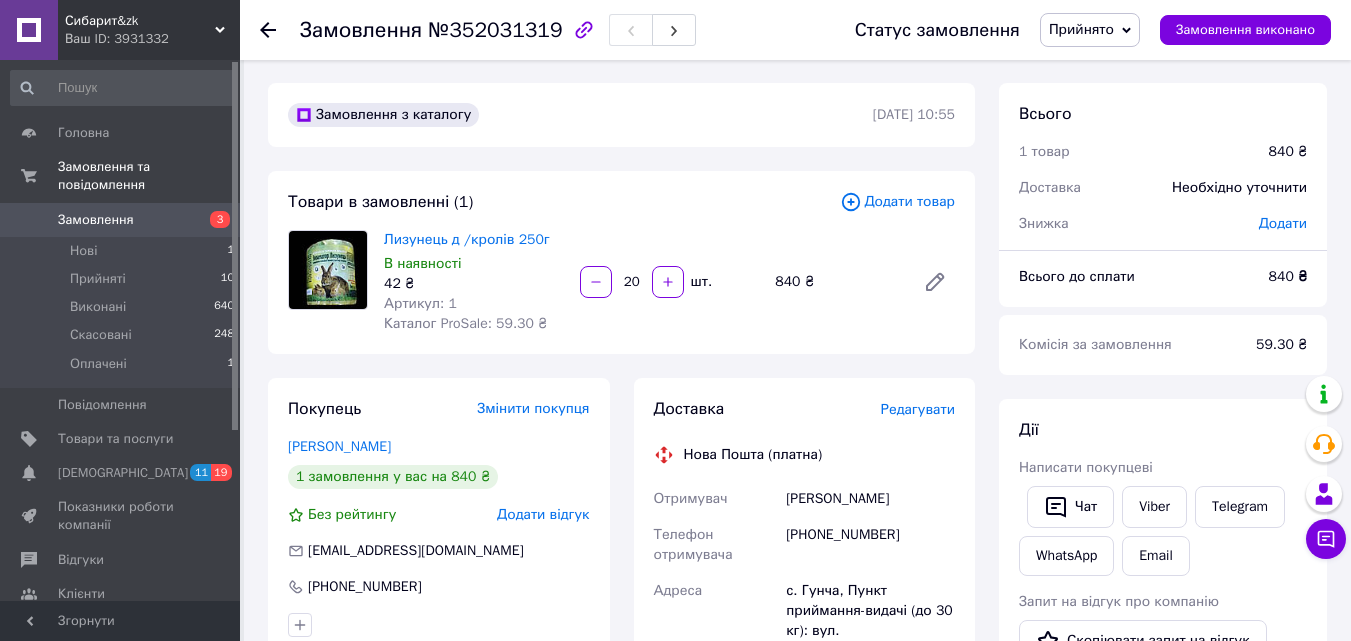 scroll, scrollTop: 0, scrollLeft: 0, axis: both 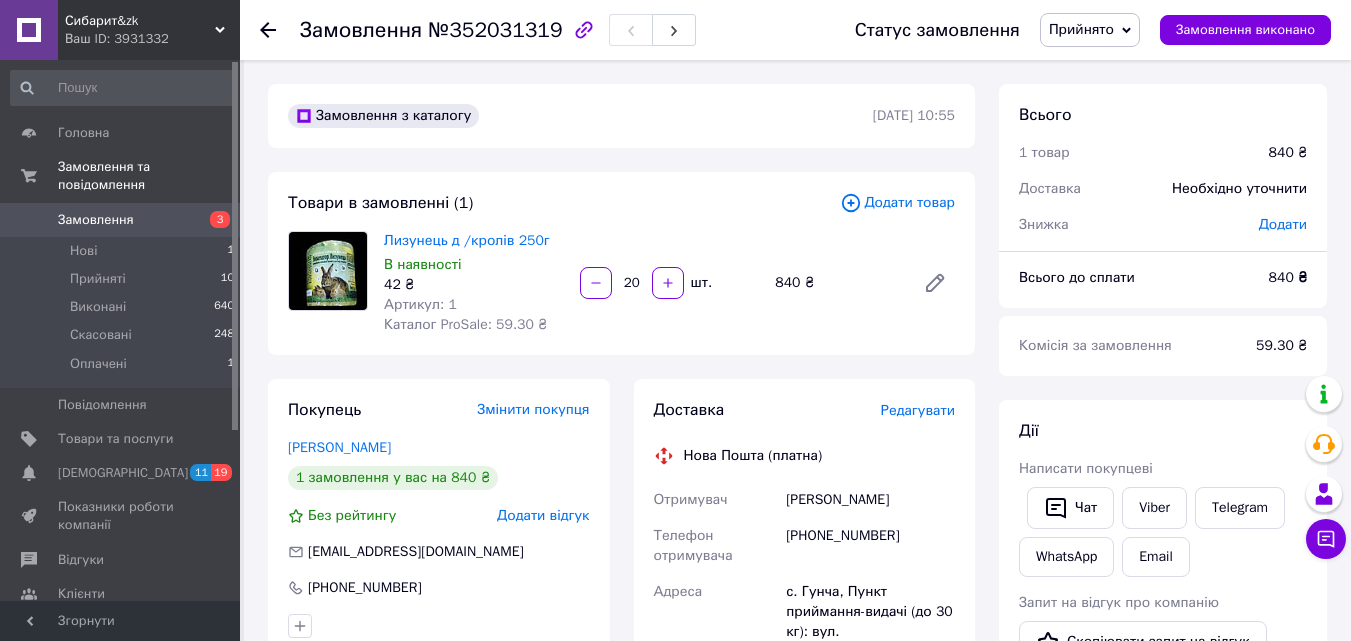click 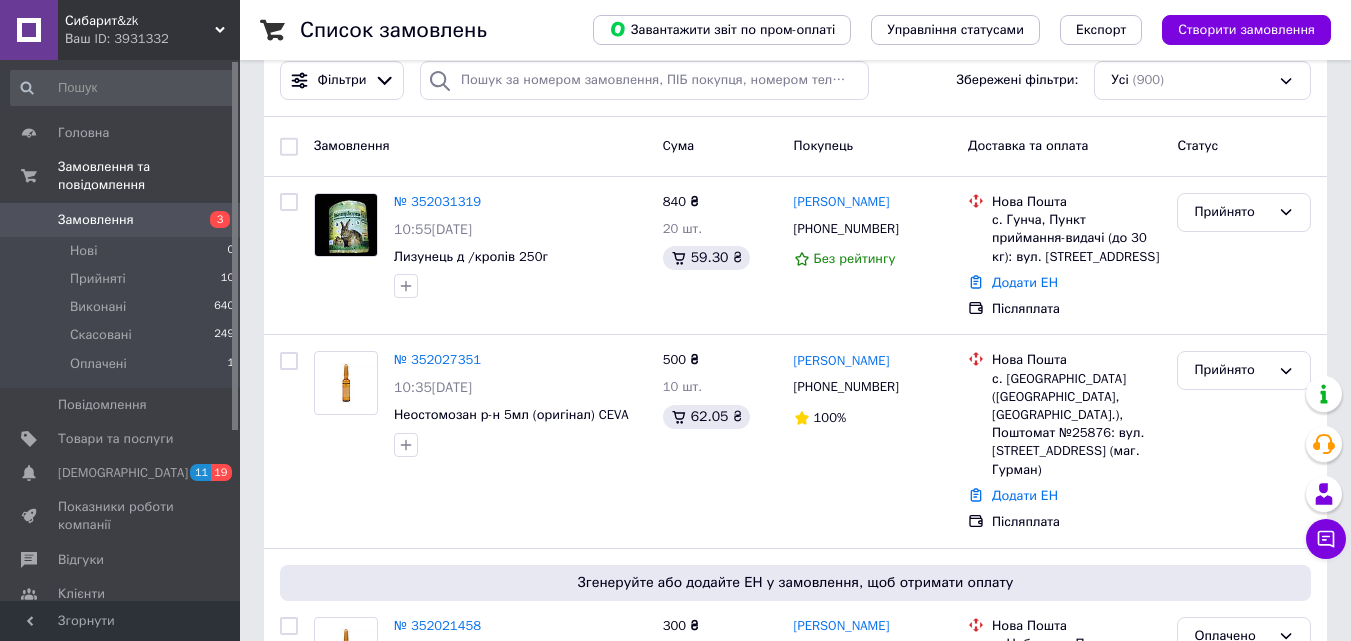 scroll, scrollTop: 200, scrollLeft: 0, axis: vertical 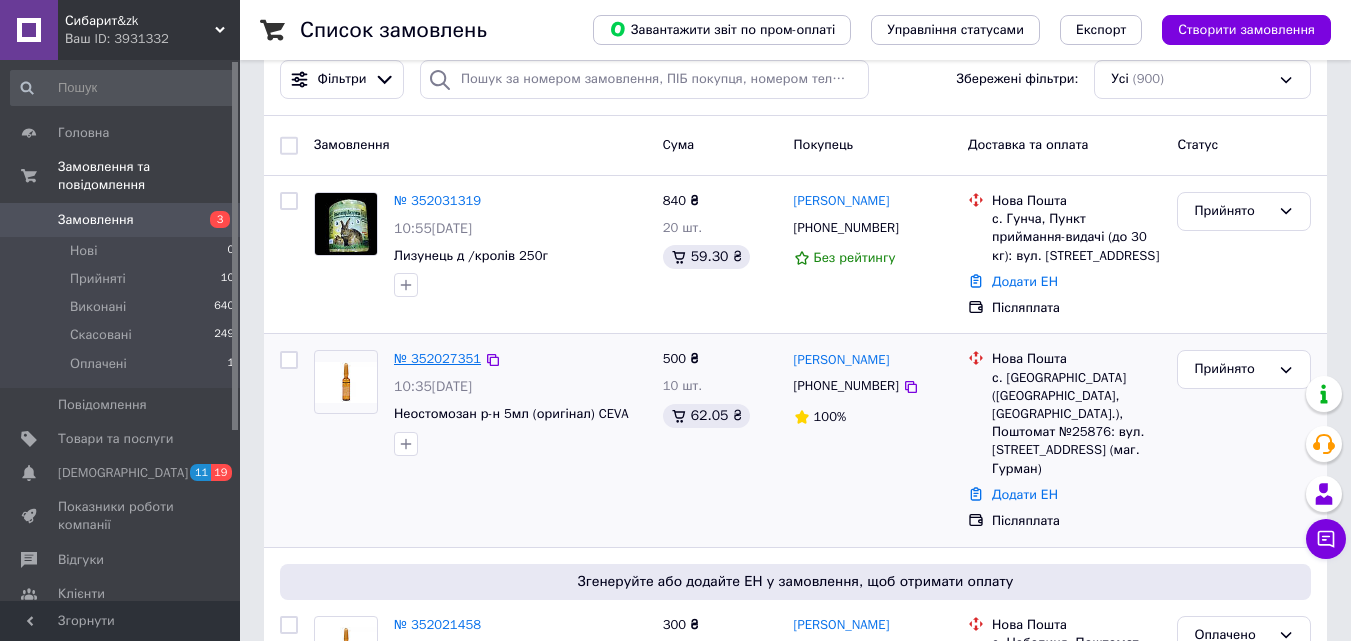 click on "№ 352027351" at bounding box center [437, 358] 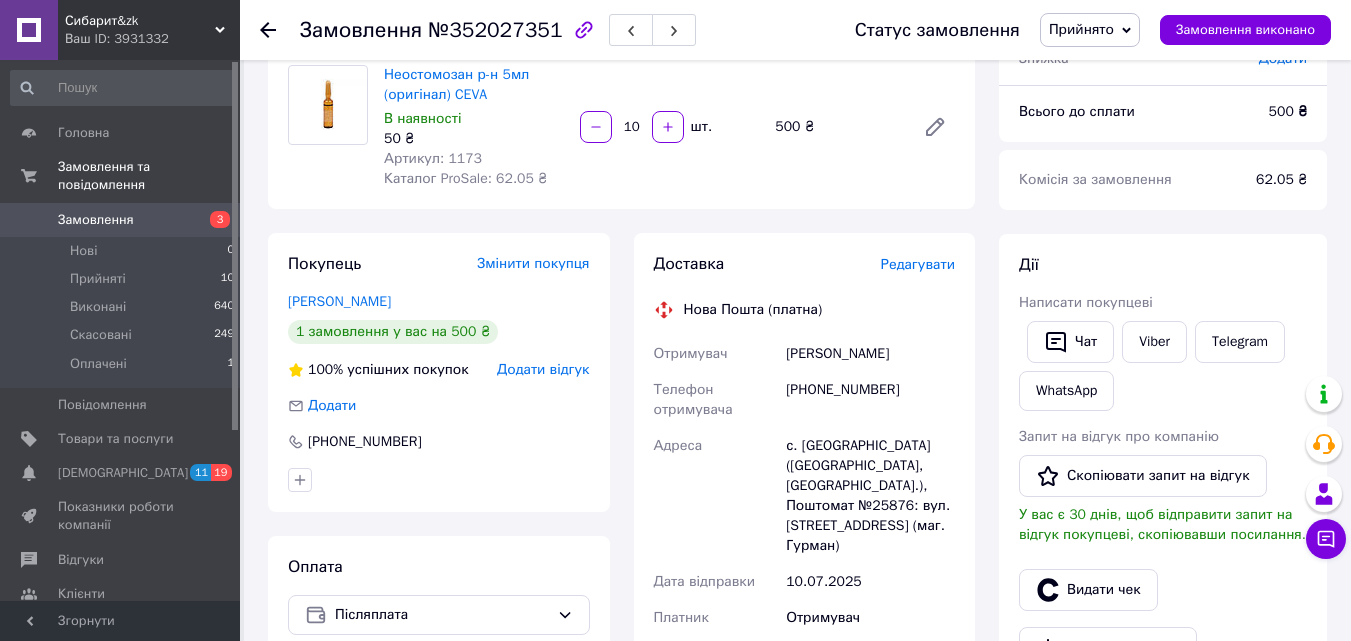 scroll, scrollTop: 0, scrollLeft: 0, axis: both 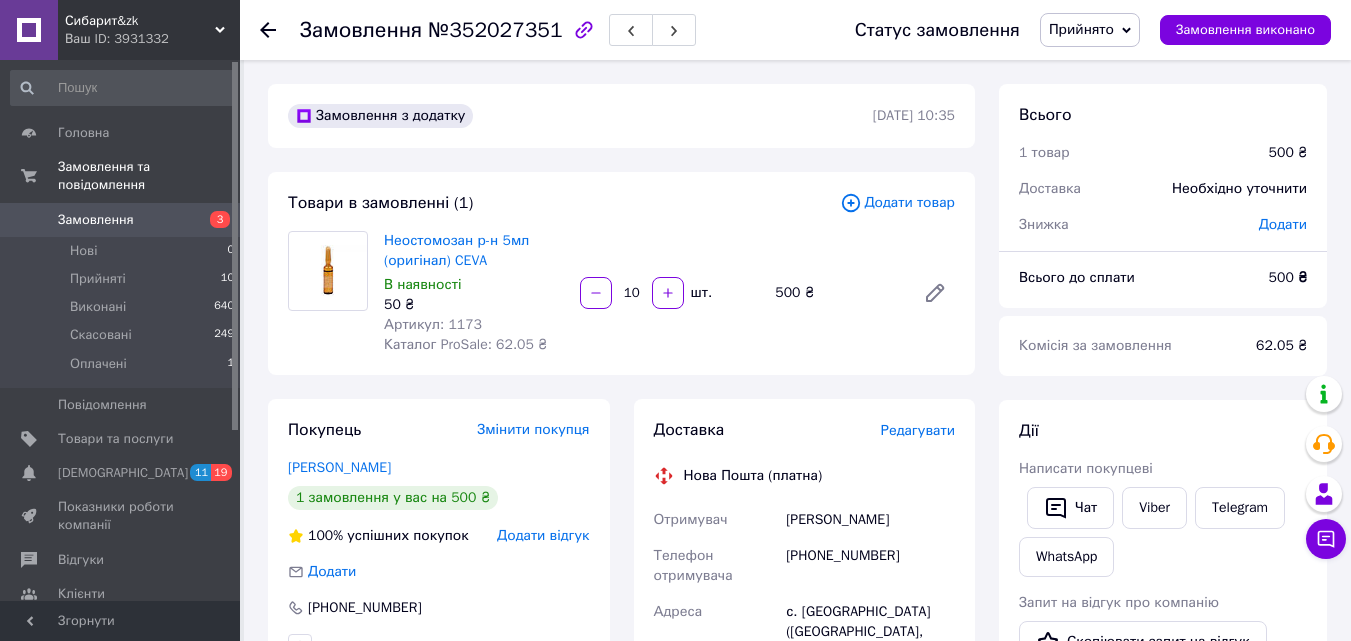 click 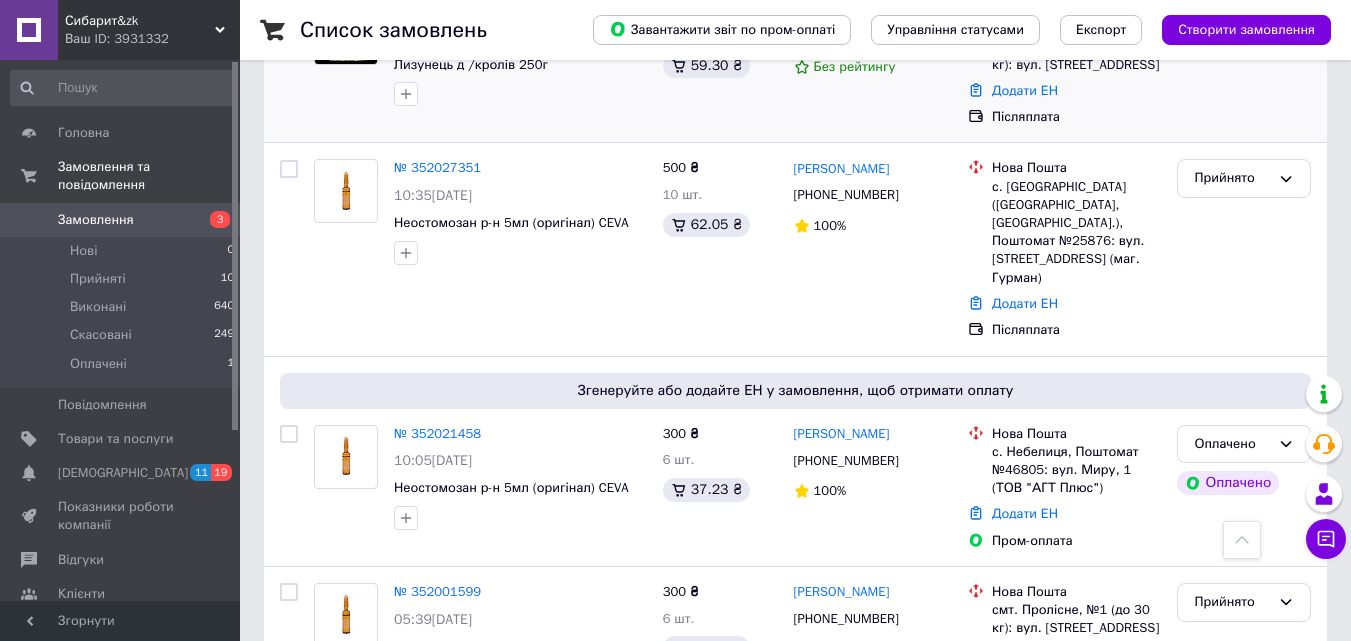 scroll, scrollTop: 400, scrollLeft: 0, axis: vertical 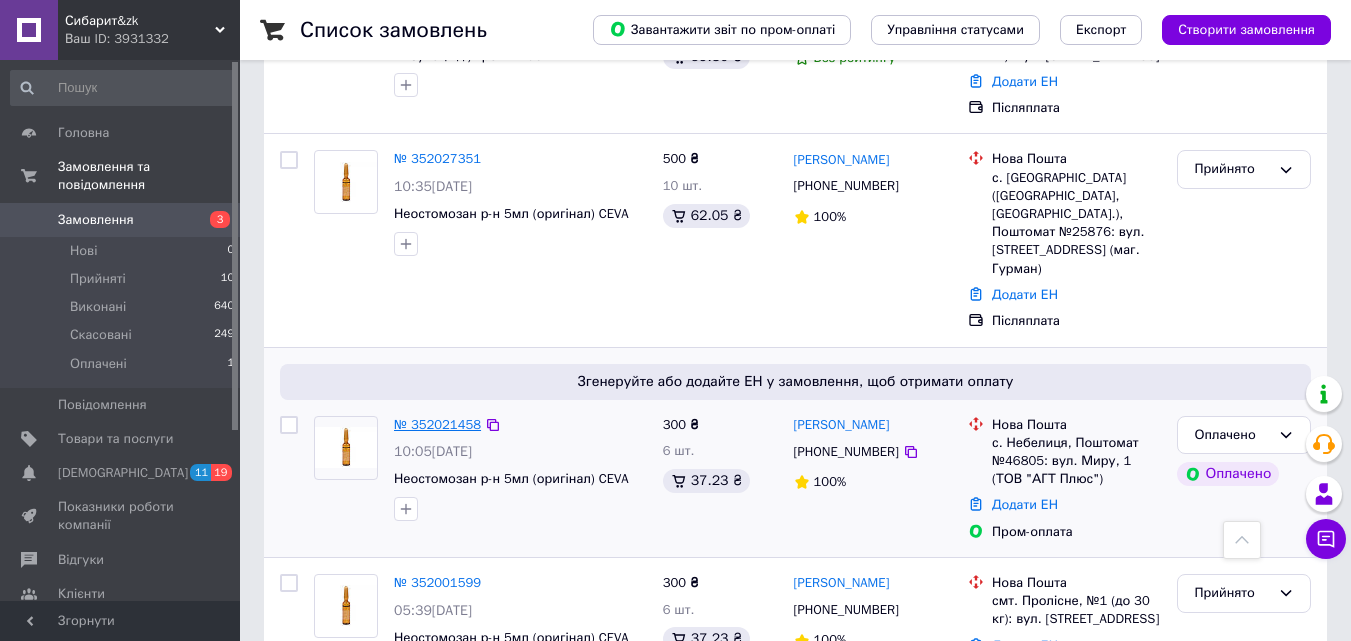 click on "№ 352021458" at bounding box center (437, 424) 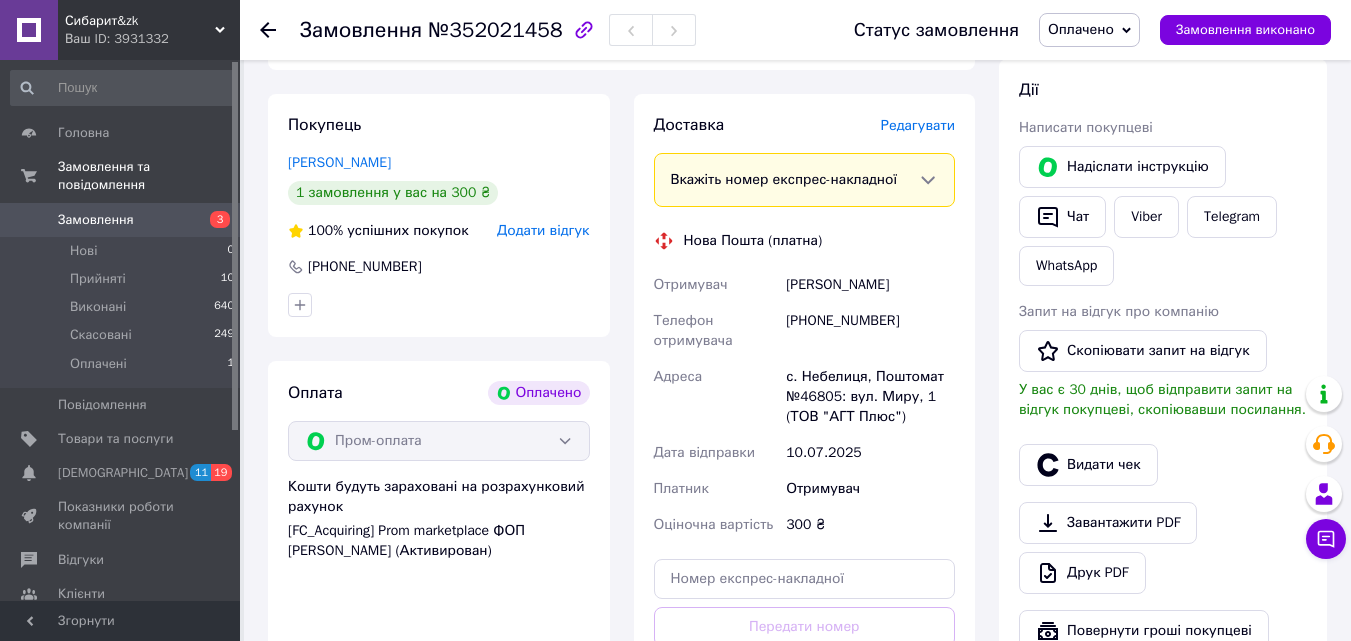 scroll, scrollTop: 400, scrollLeft: 0, axis: vertical 